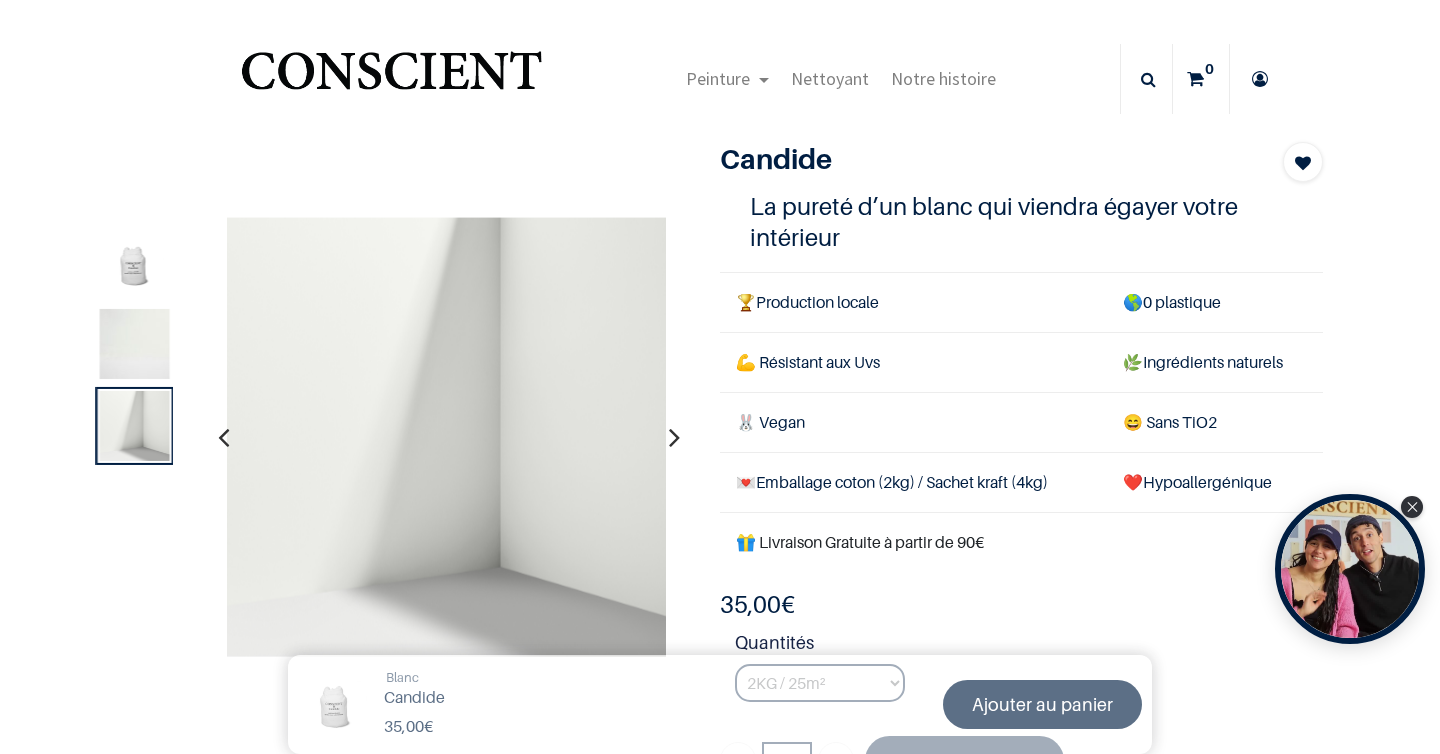 scroll, scrollTop: 0, scrollLeft: 0, axis: both 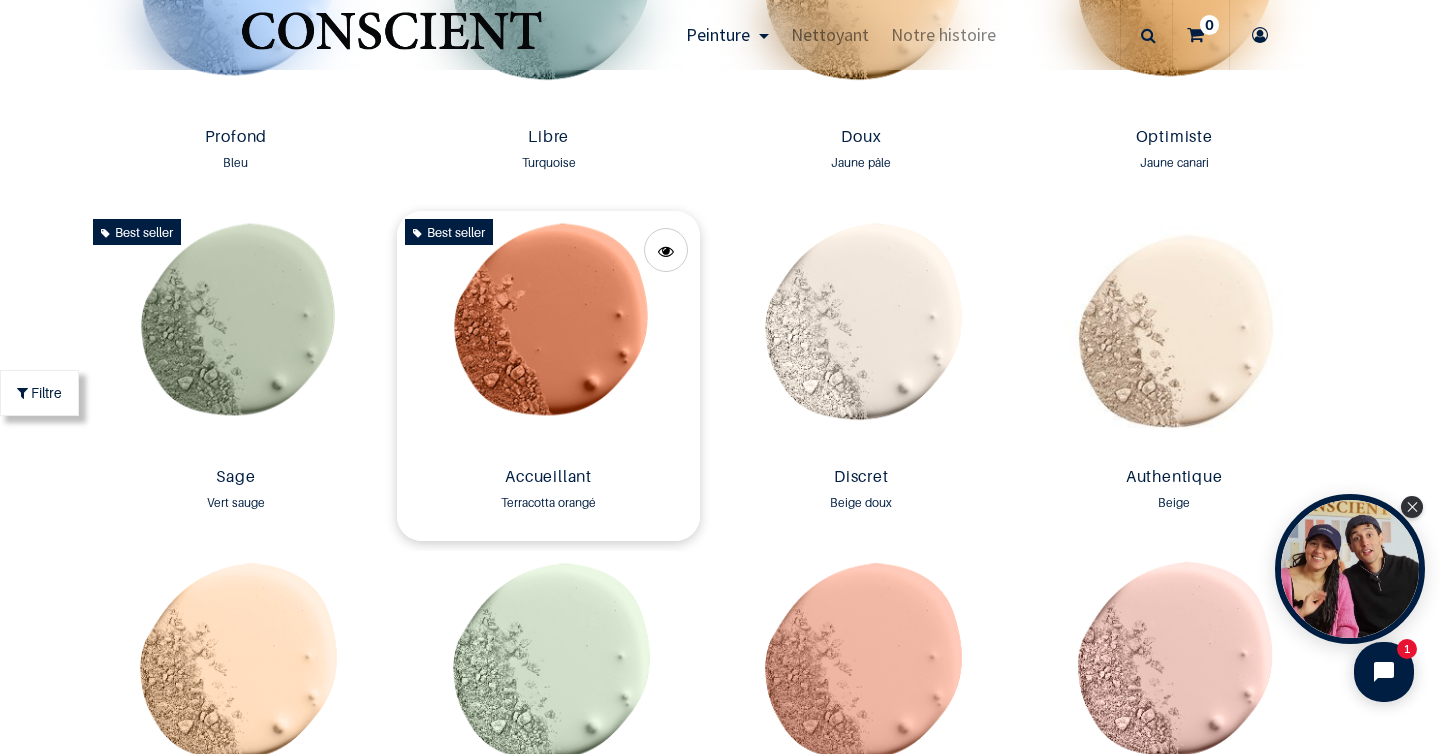 click at bounding box center [548, 335] 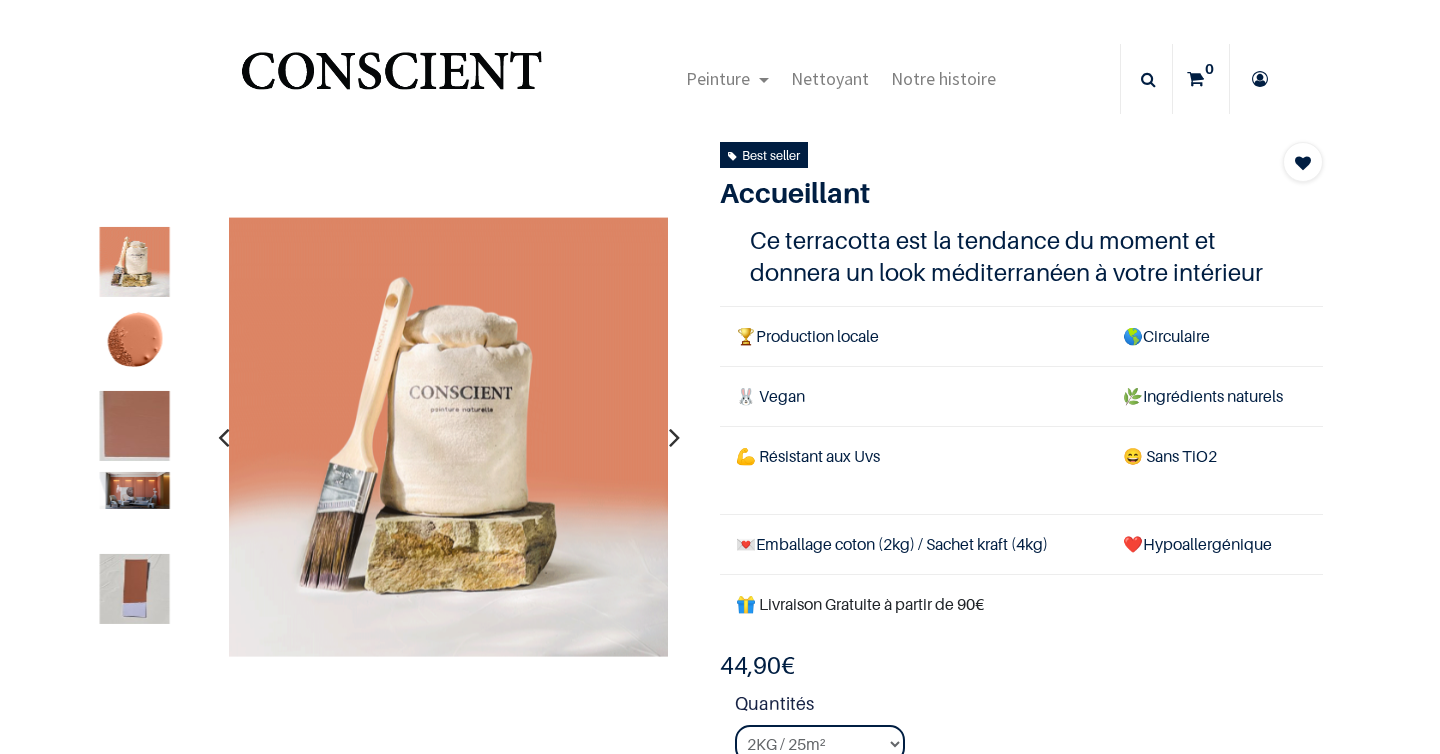 scroll, scrollTop: 0, scrollLeft: 0, axis: both 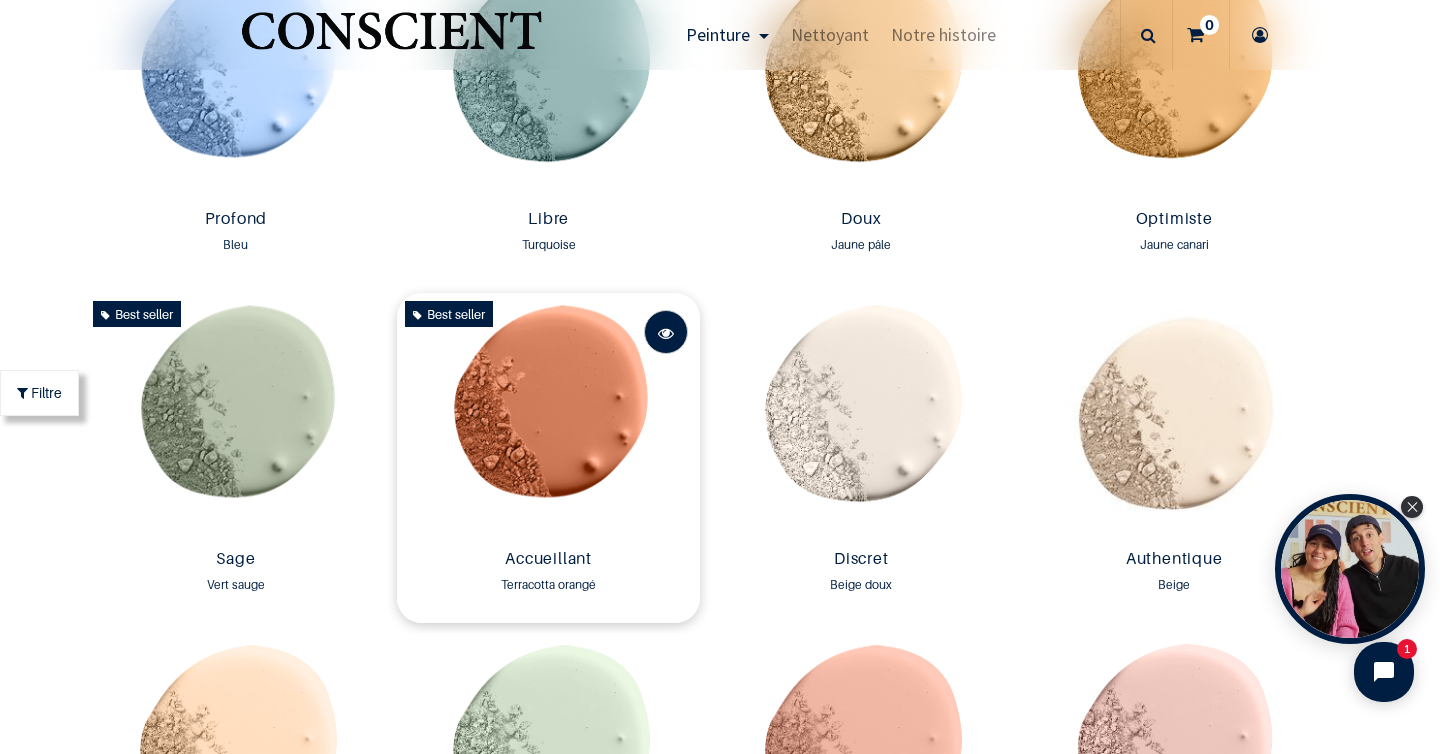click at bounding box center (666, 333) 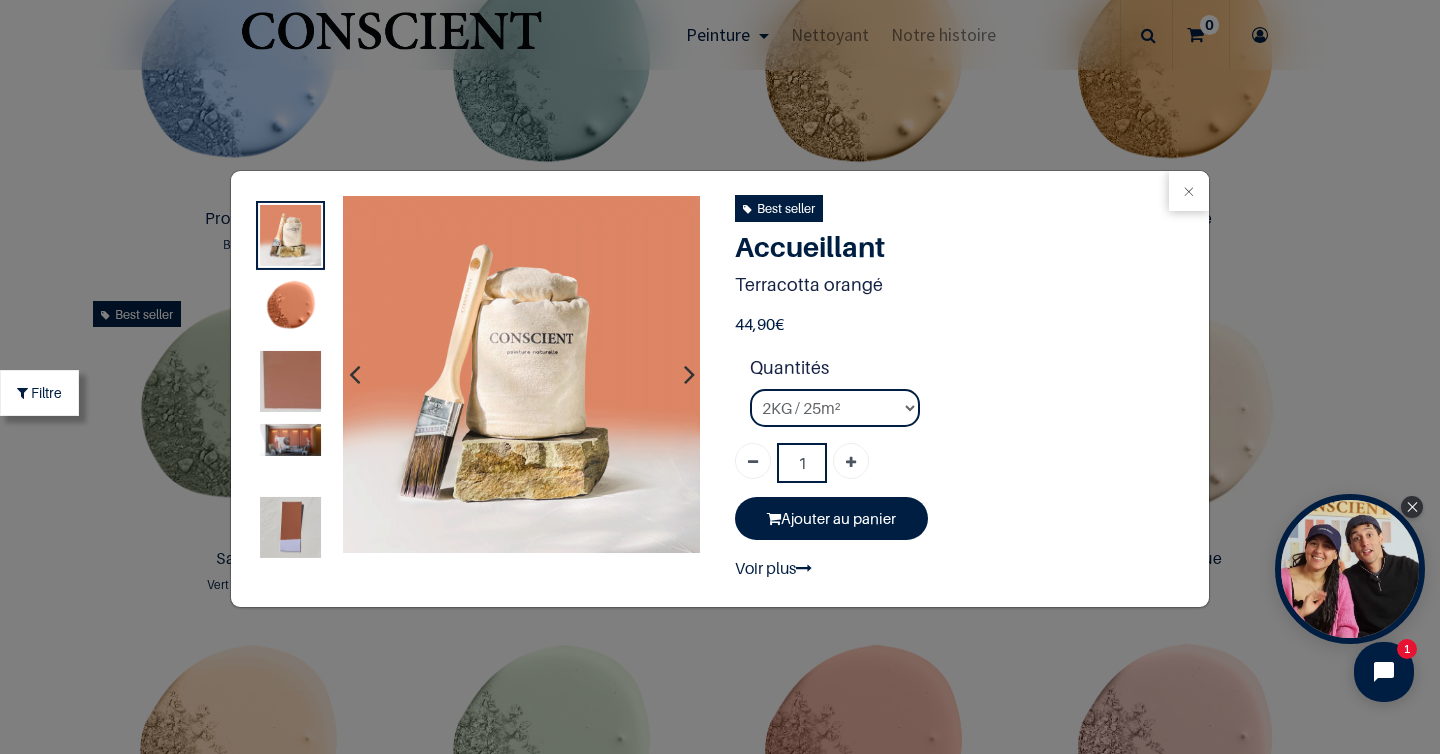 click at bounding box center [290, 308] 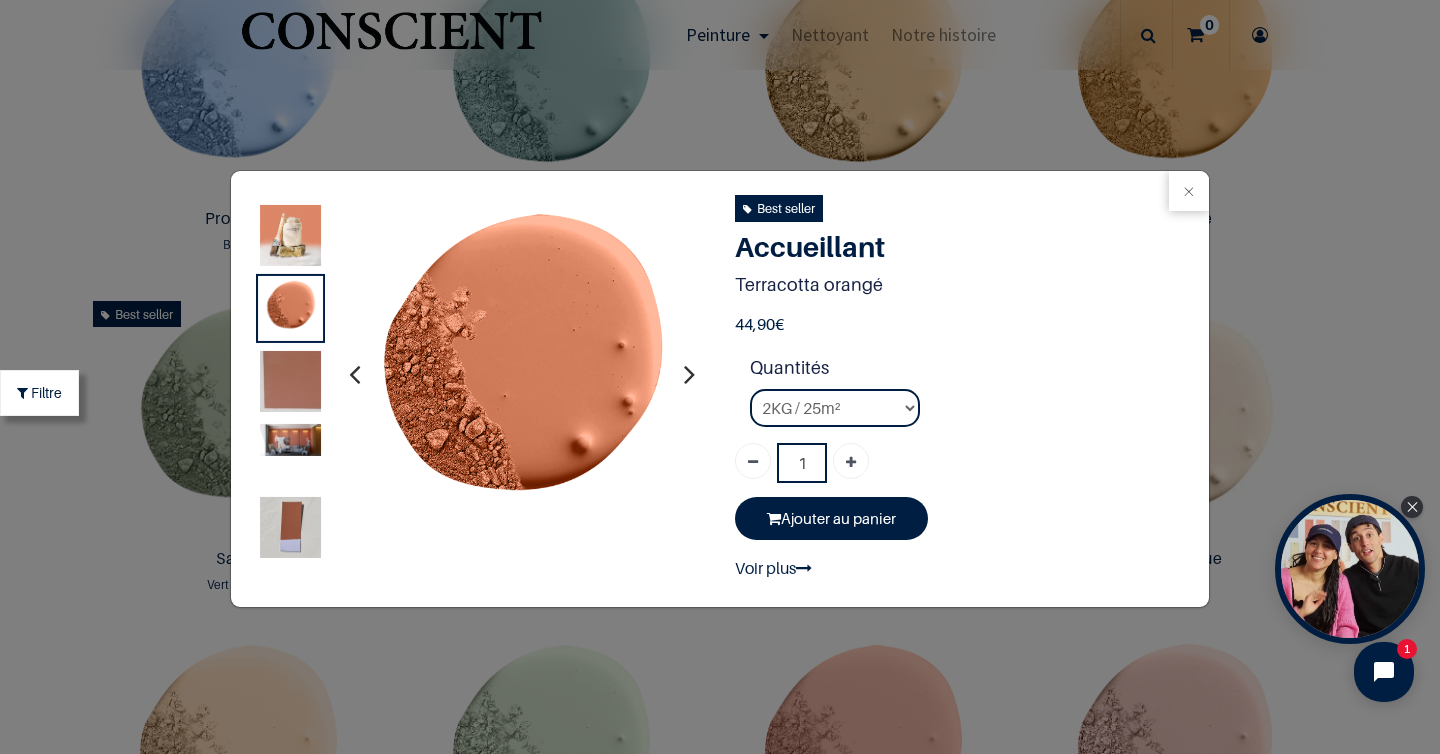 click at bounding box center [290, 381] 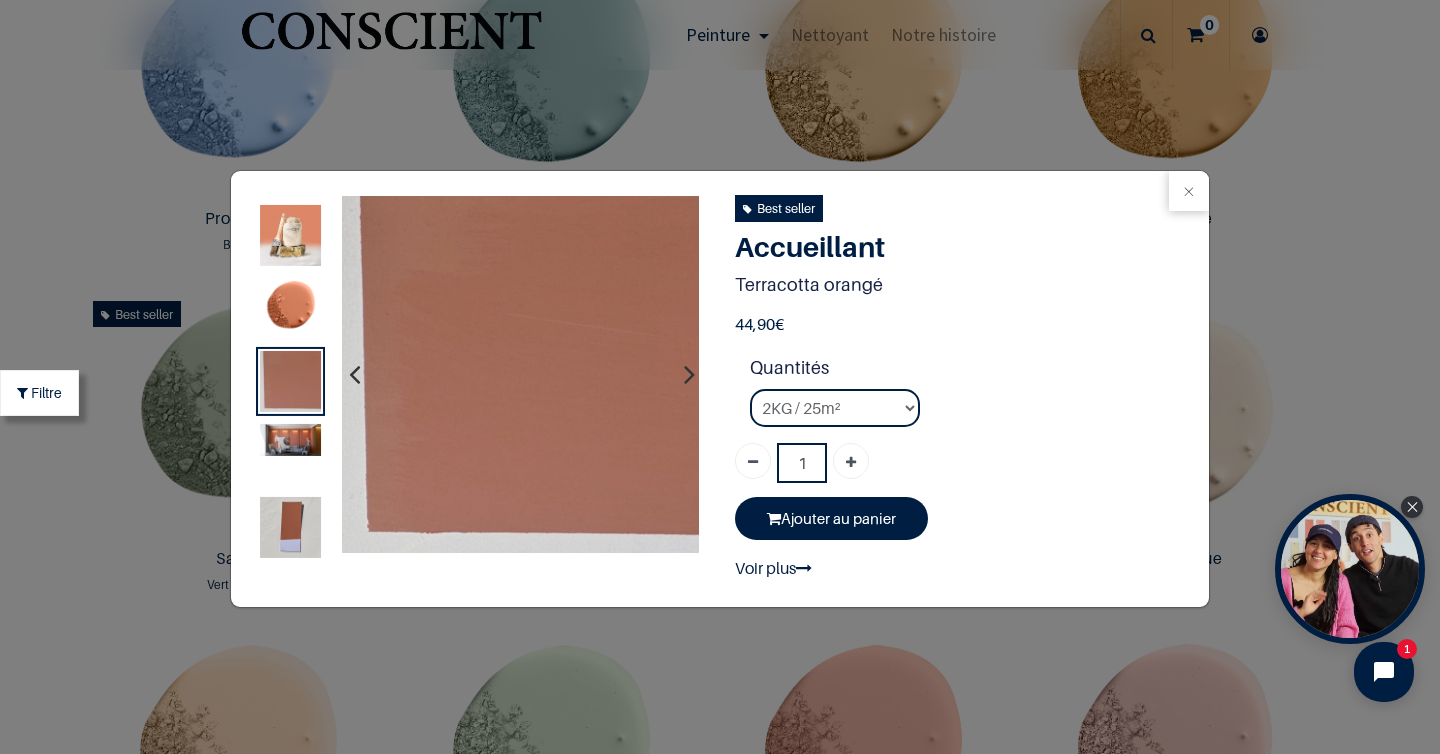 click at bounding box center [290, 440] 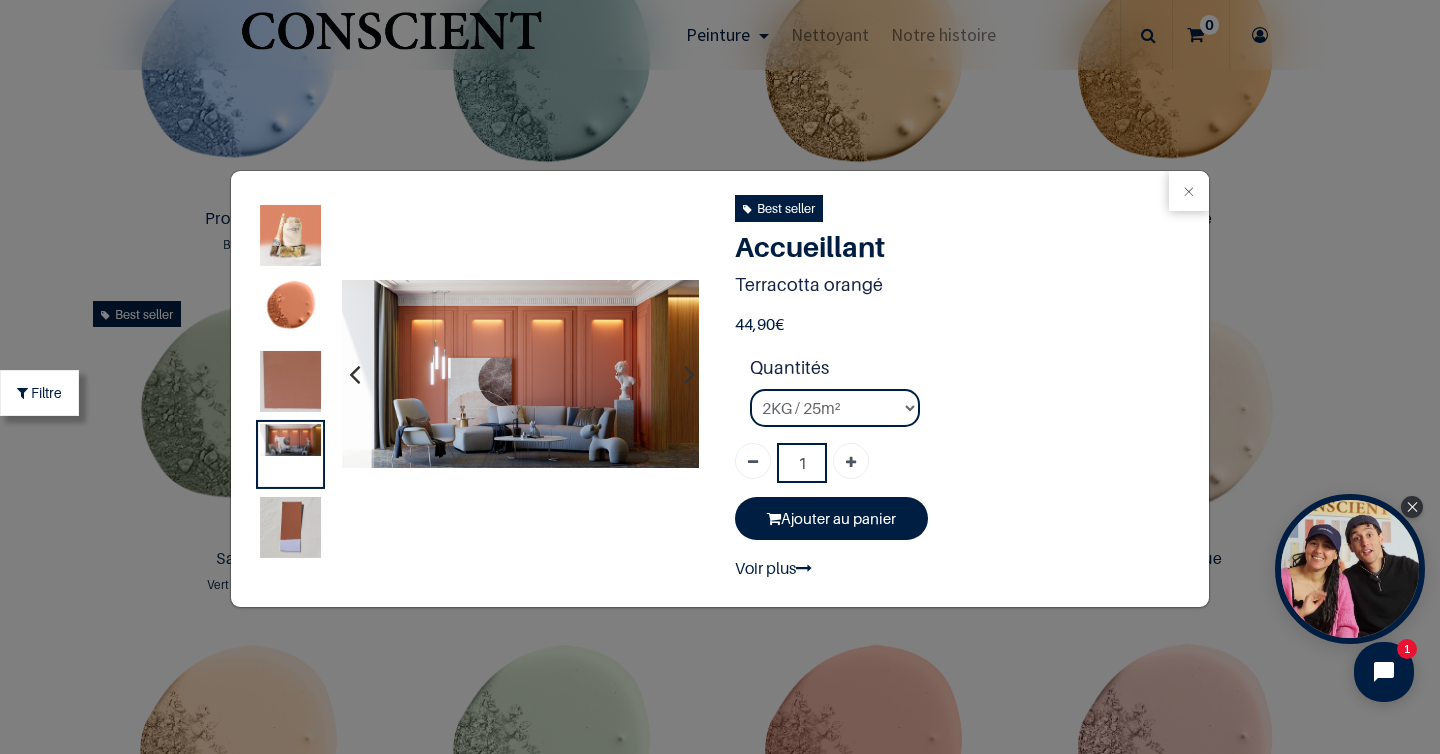 click at bounding box center [290, 381] 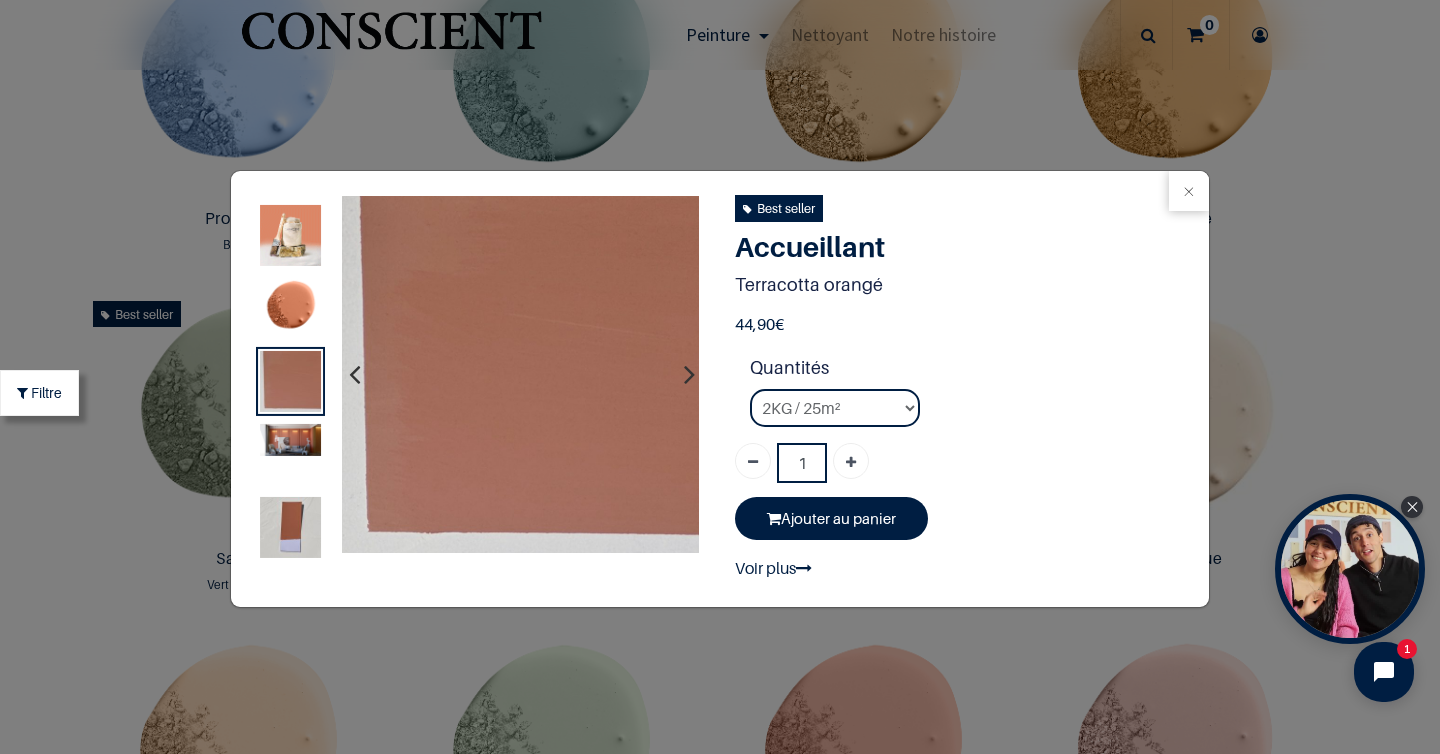 click at bounding box center (290, 527) 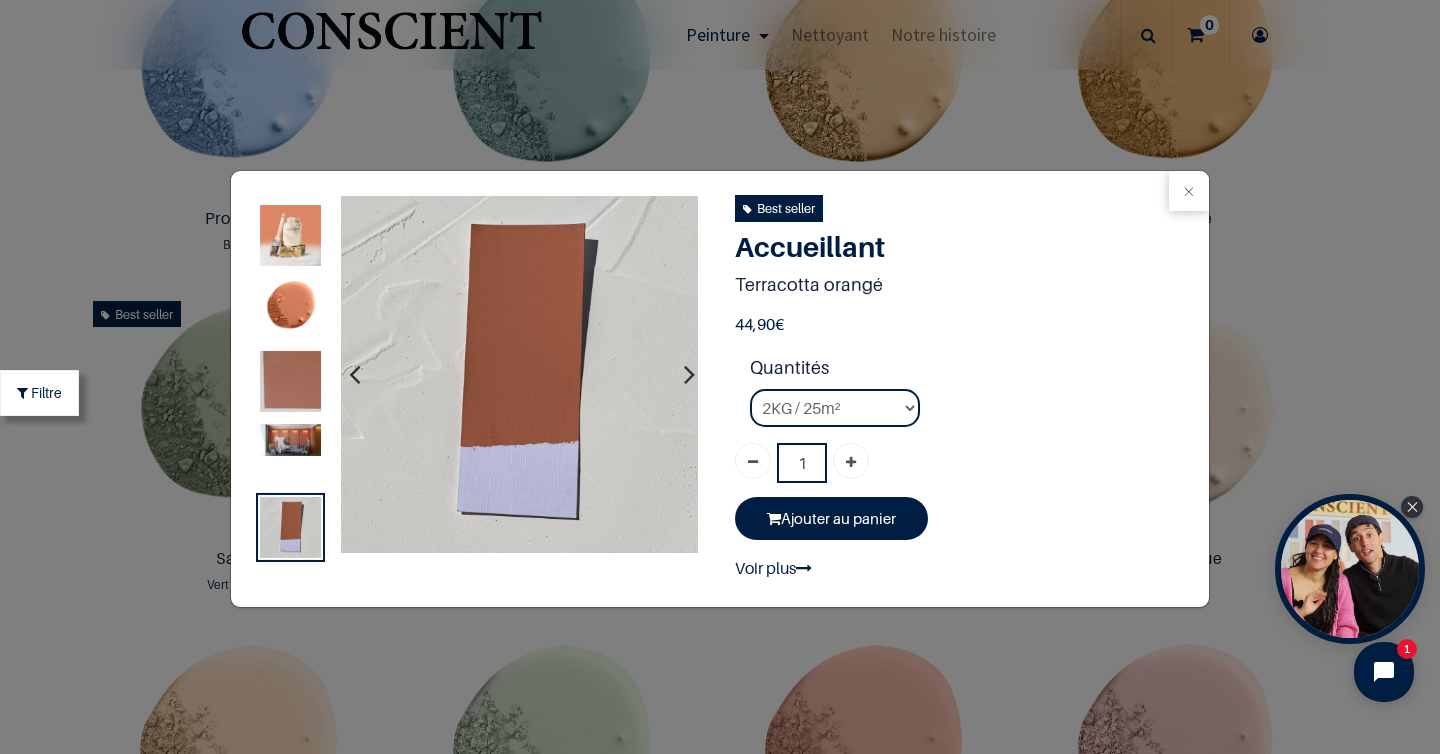 click at bounding box center (290, 454) 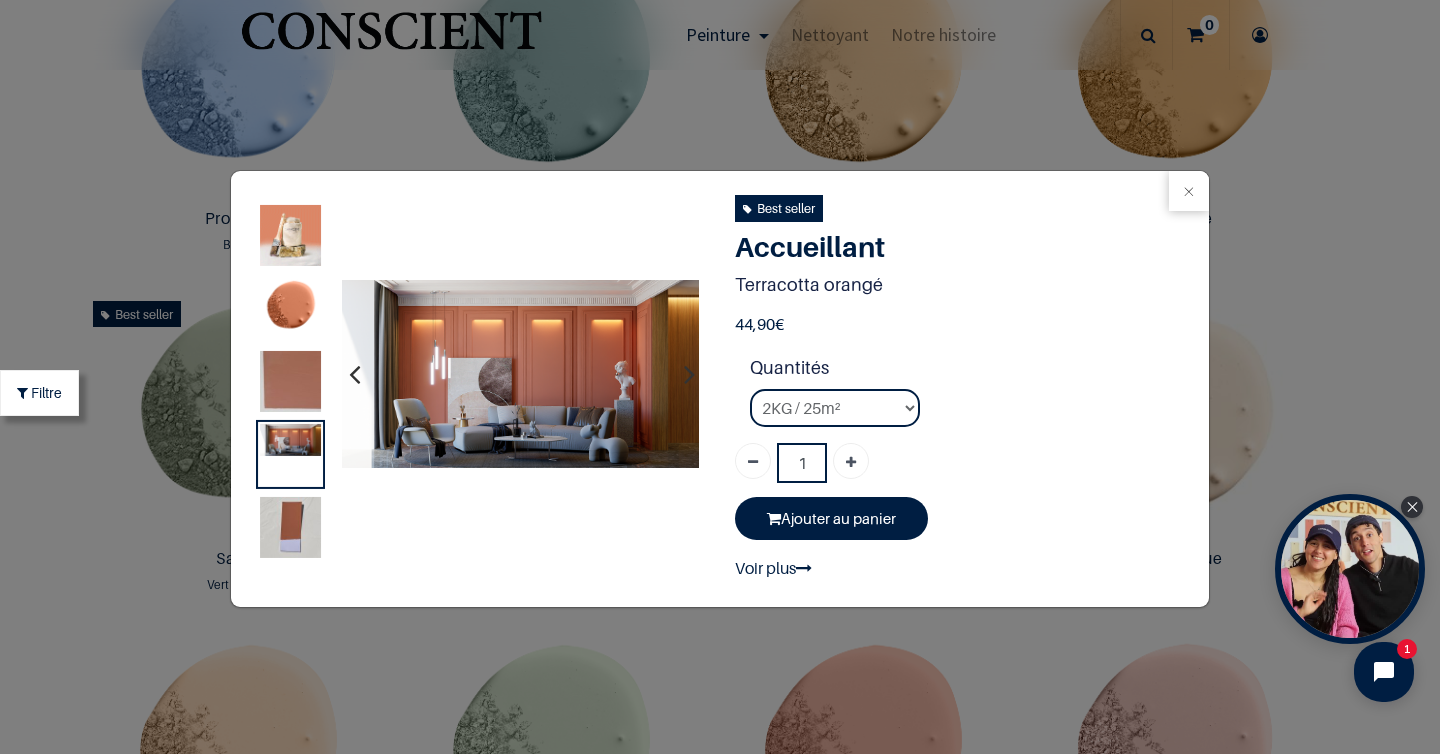click at bounding box center (290, 381) 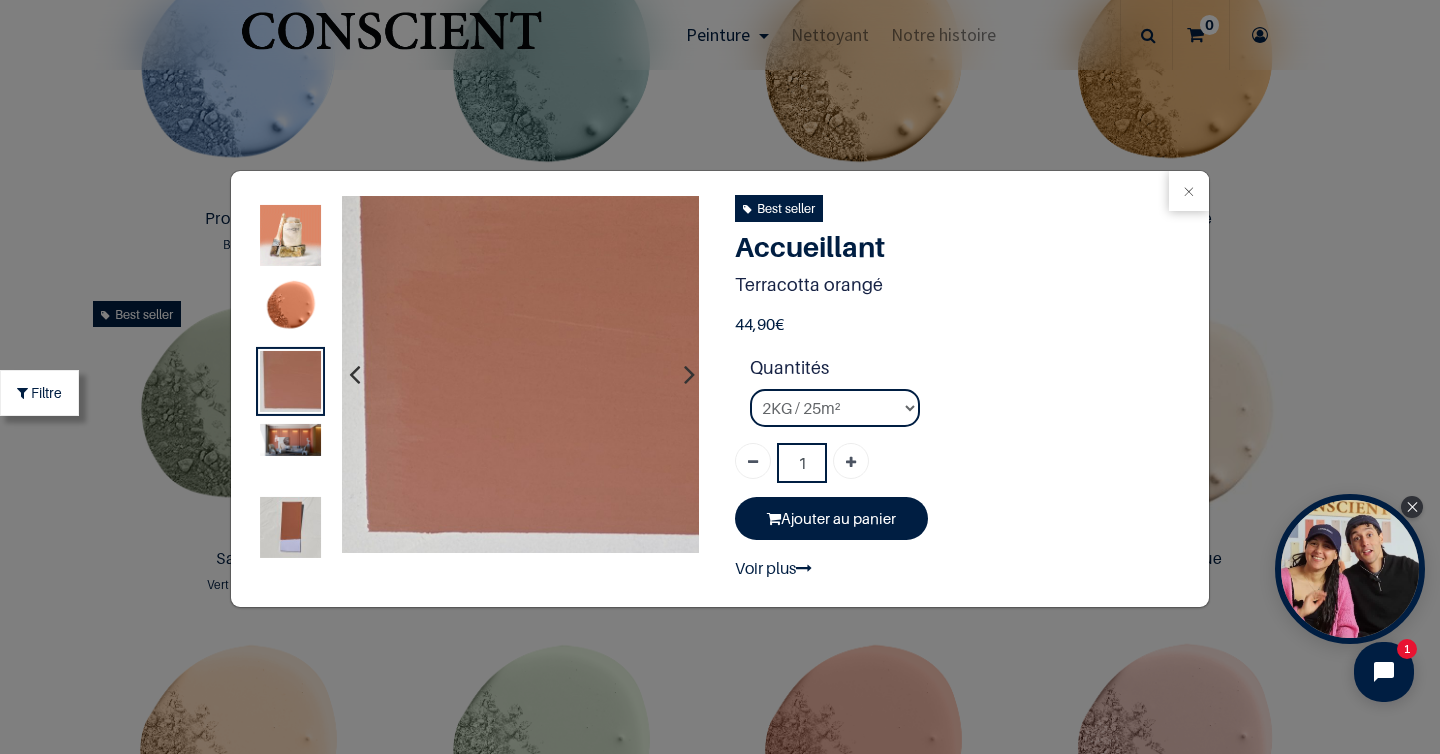 click at bounding box center (290, 527) 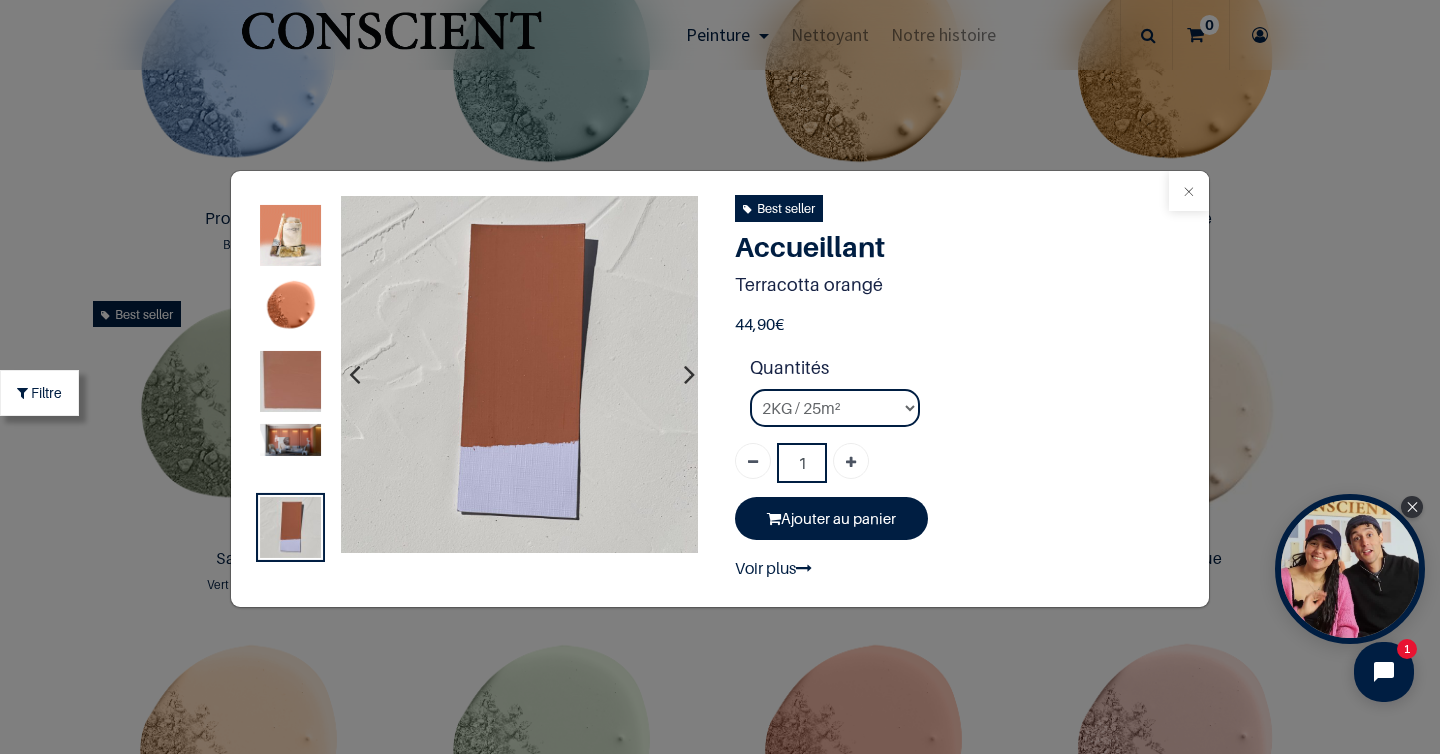 click at bounding box center [1189, 191] 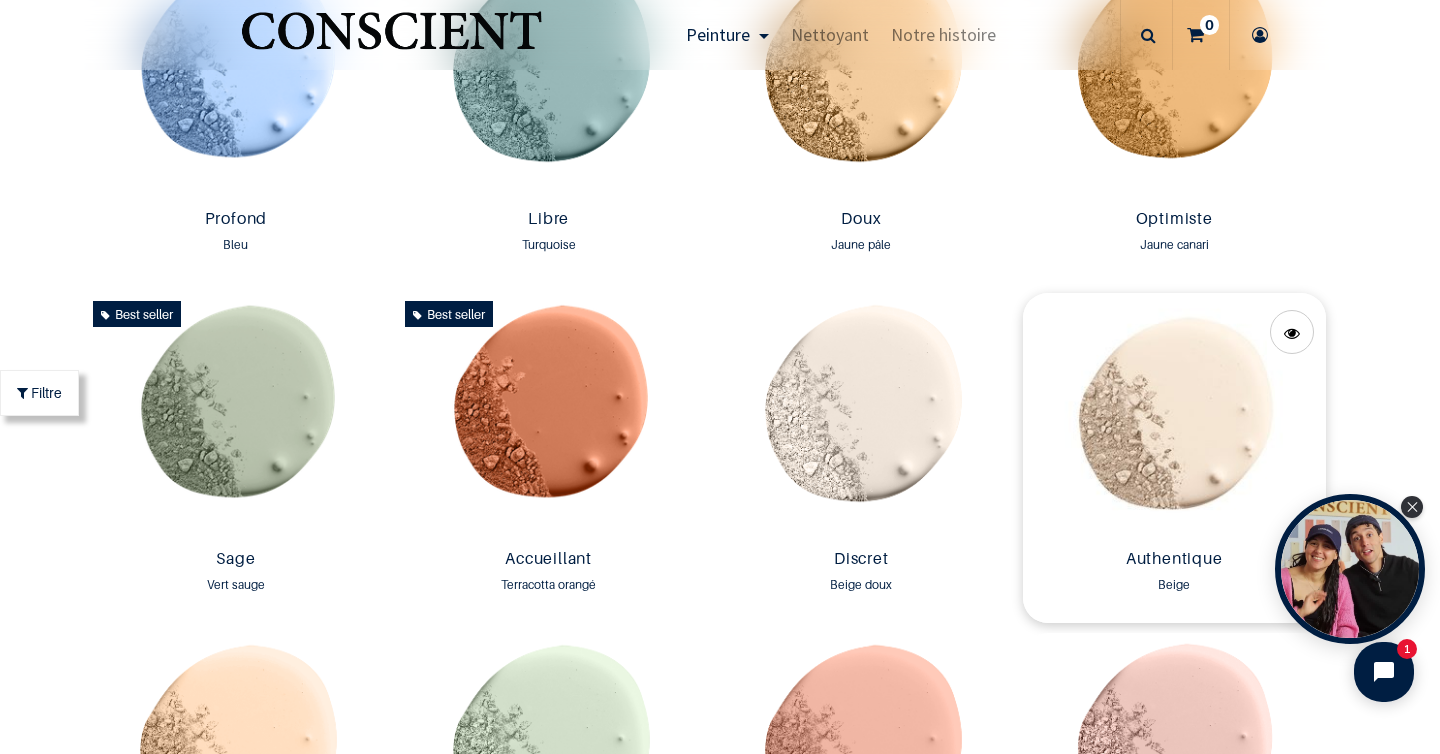 click at bounding box center [1174, 417] 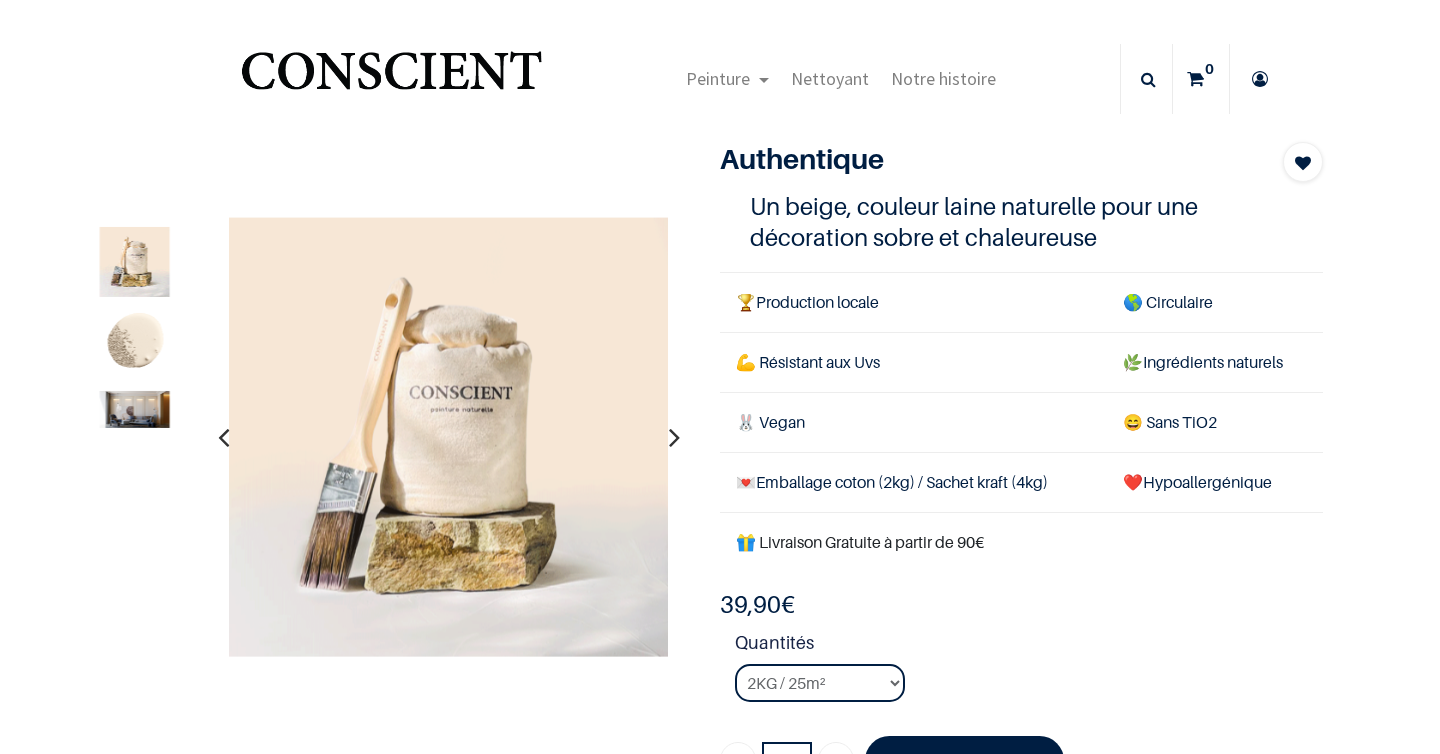 scroll, scrollTop: 0, scrollLeft: 0, axis: both 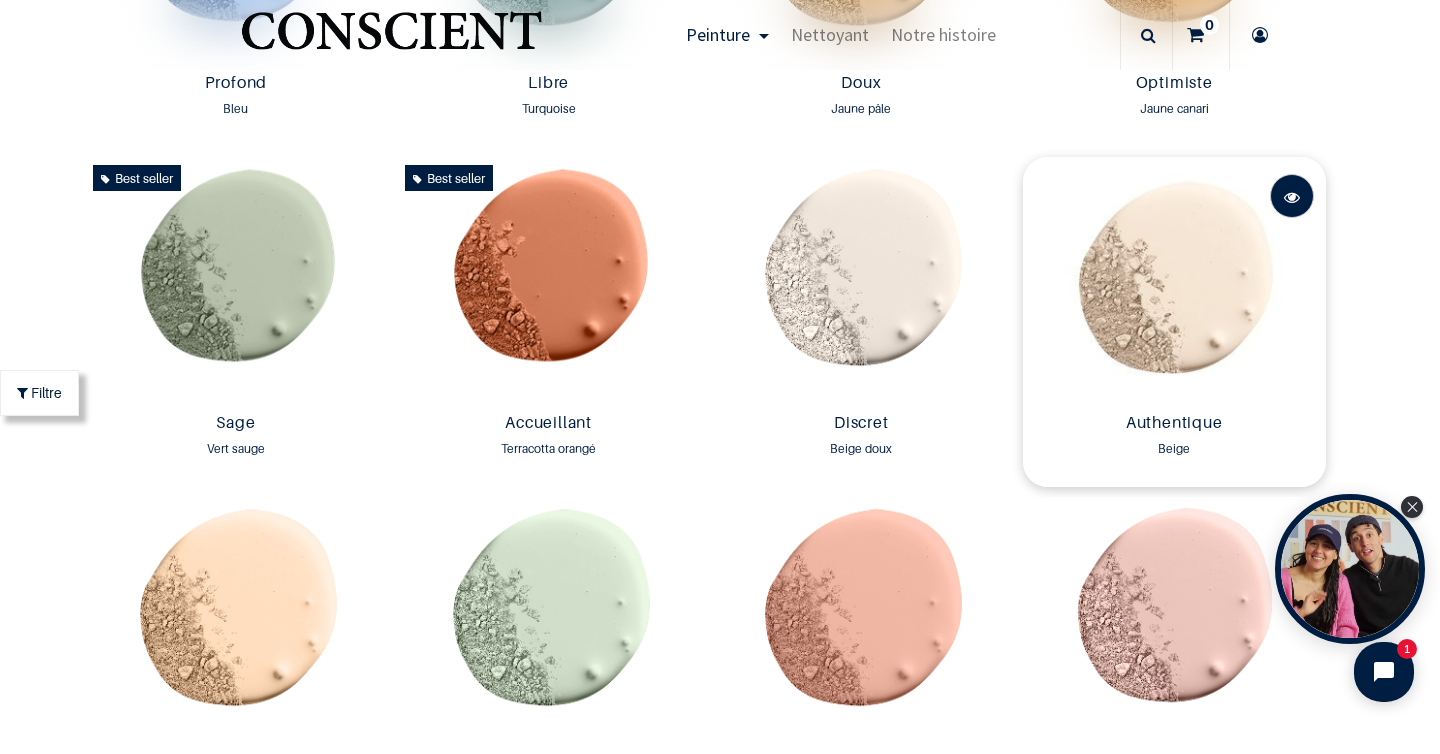 click at bounding box center [1292, 197] 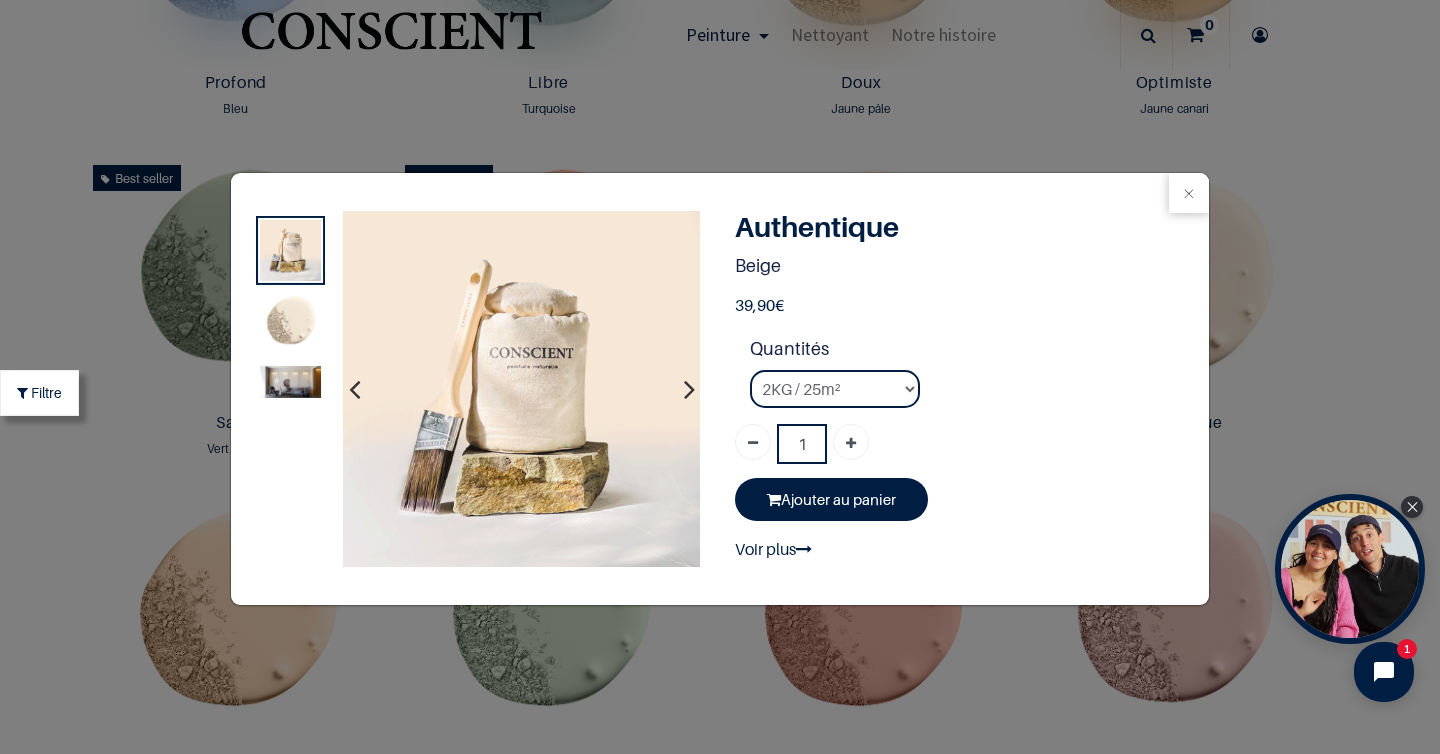 click at bounding box center (290, 323) 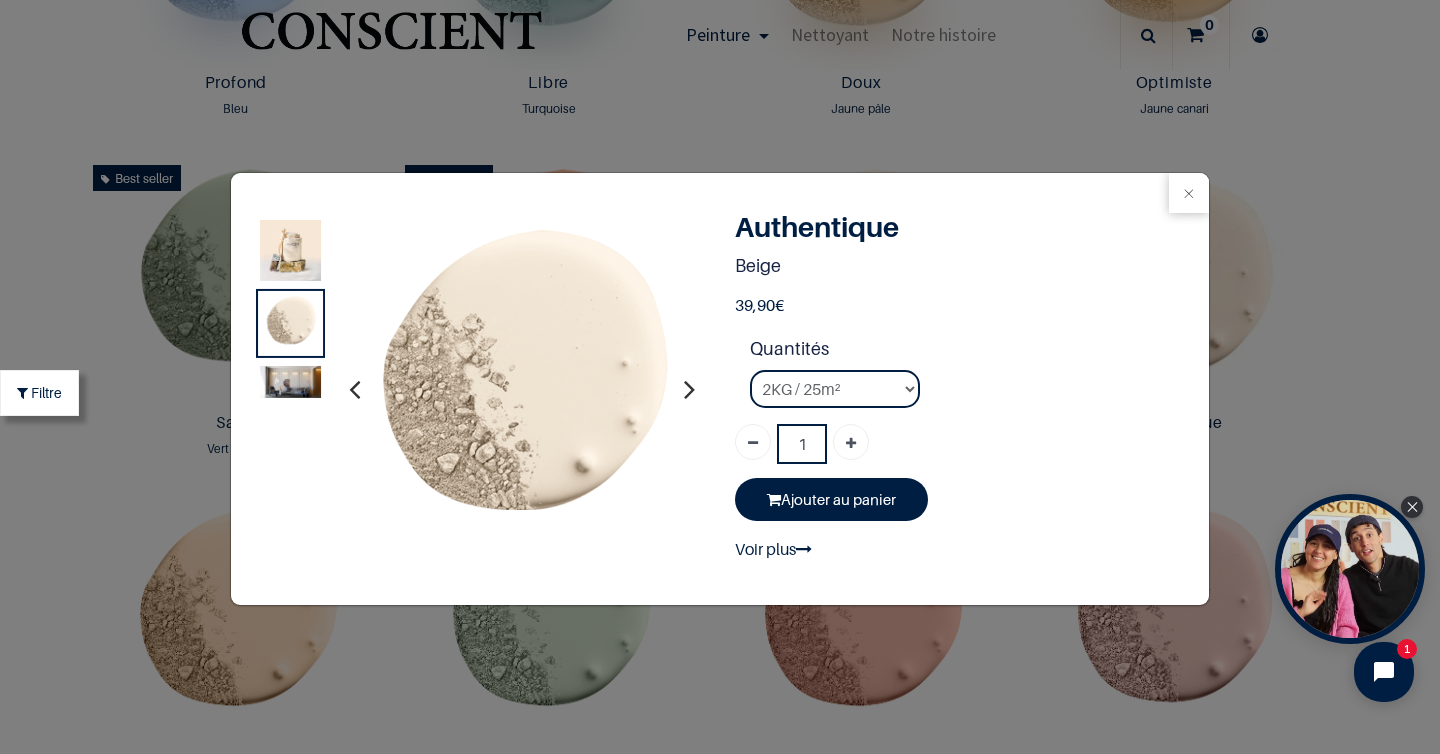 click at bounding box center (290, 382) 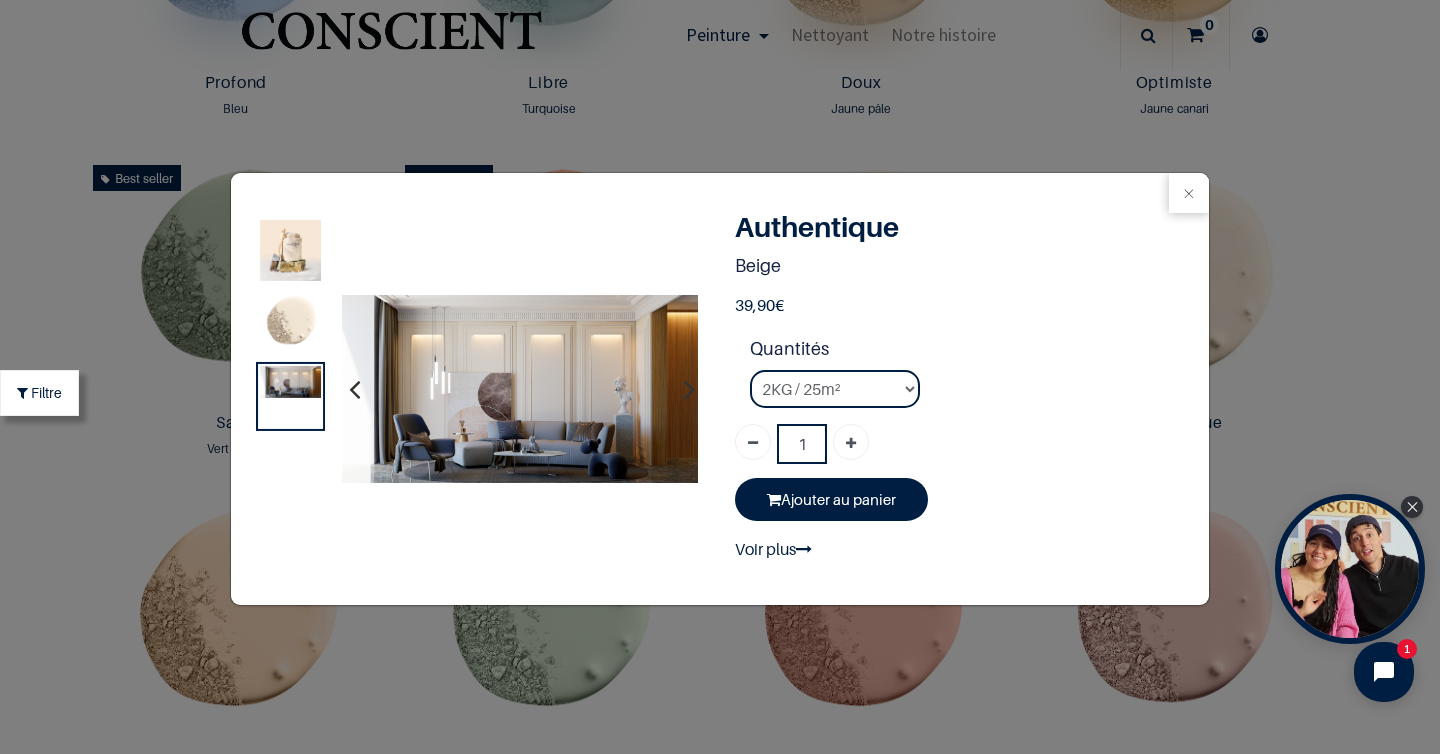 click at bounding box center [290, 323] 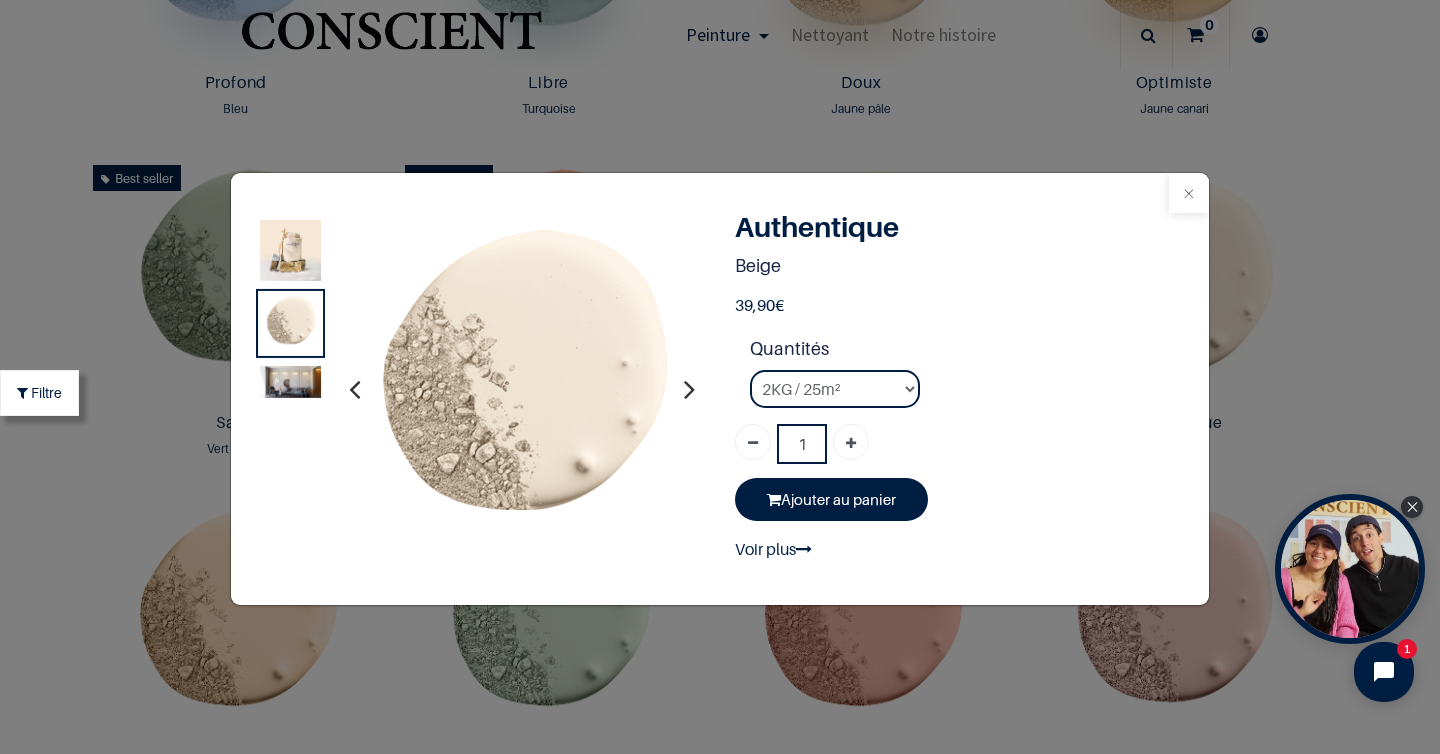 click at bounding box center [1189, 193] 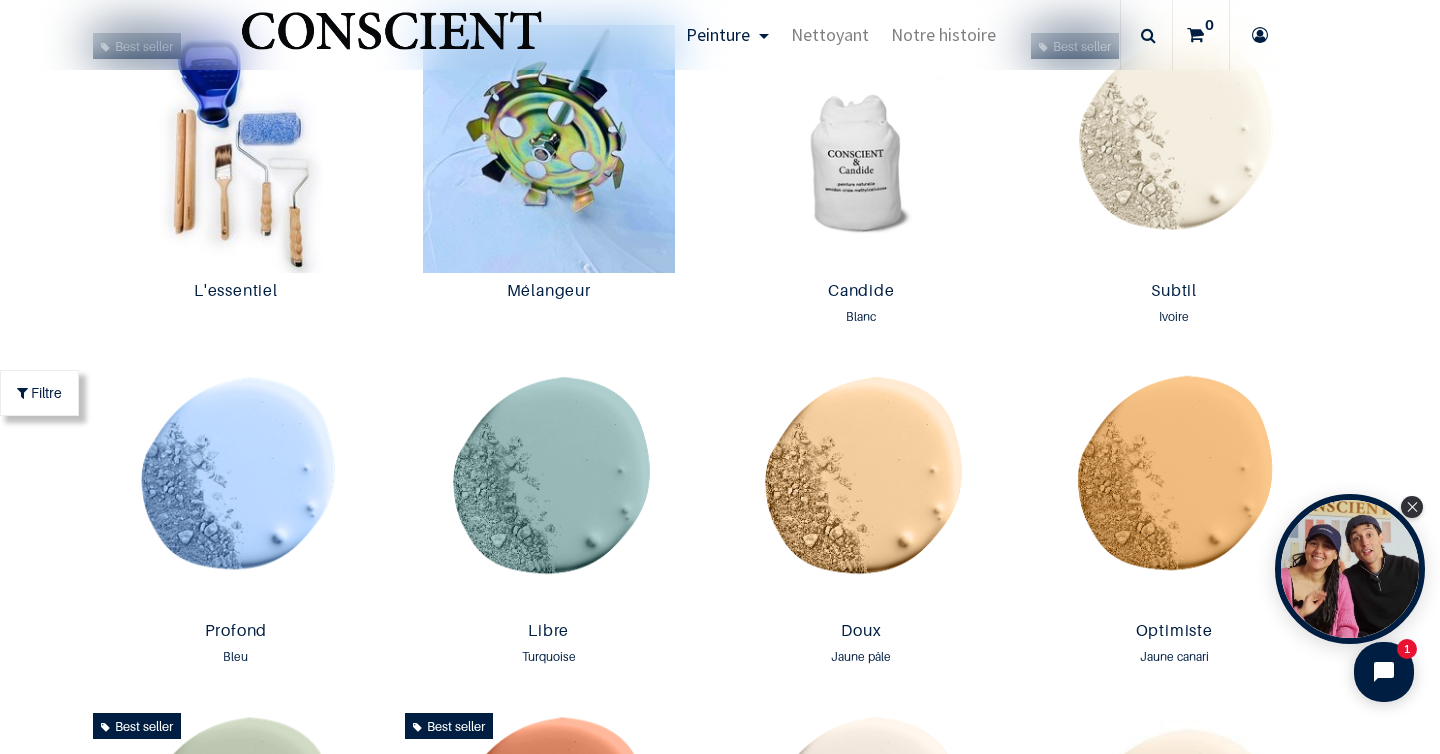 scroll, scrollTop: 1105, scrollLeft: 0, axis: vertical 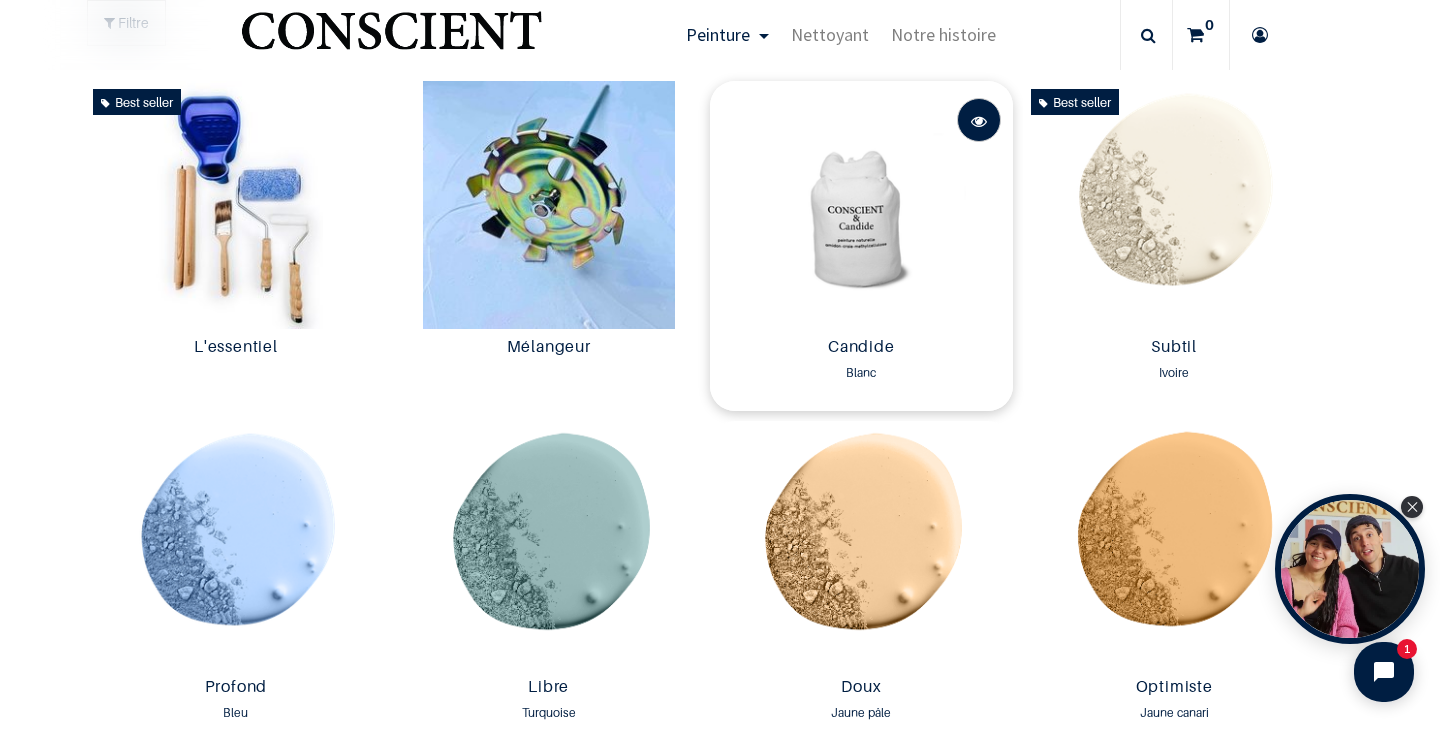 click at bounding box center [979, 121] 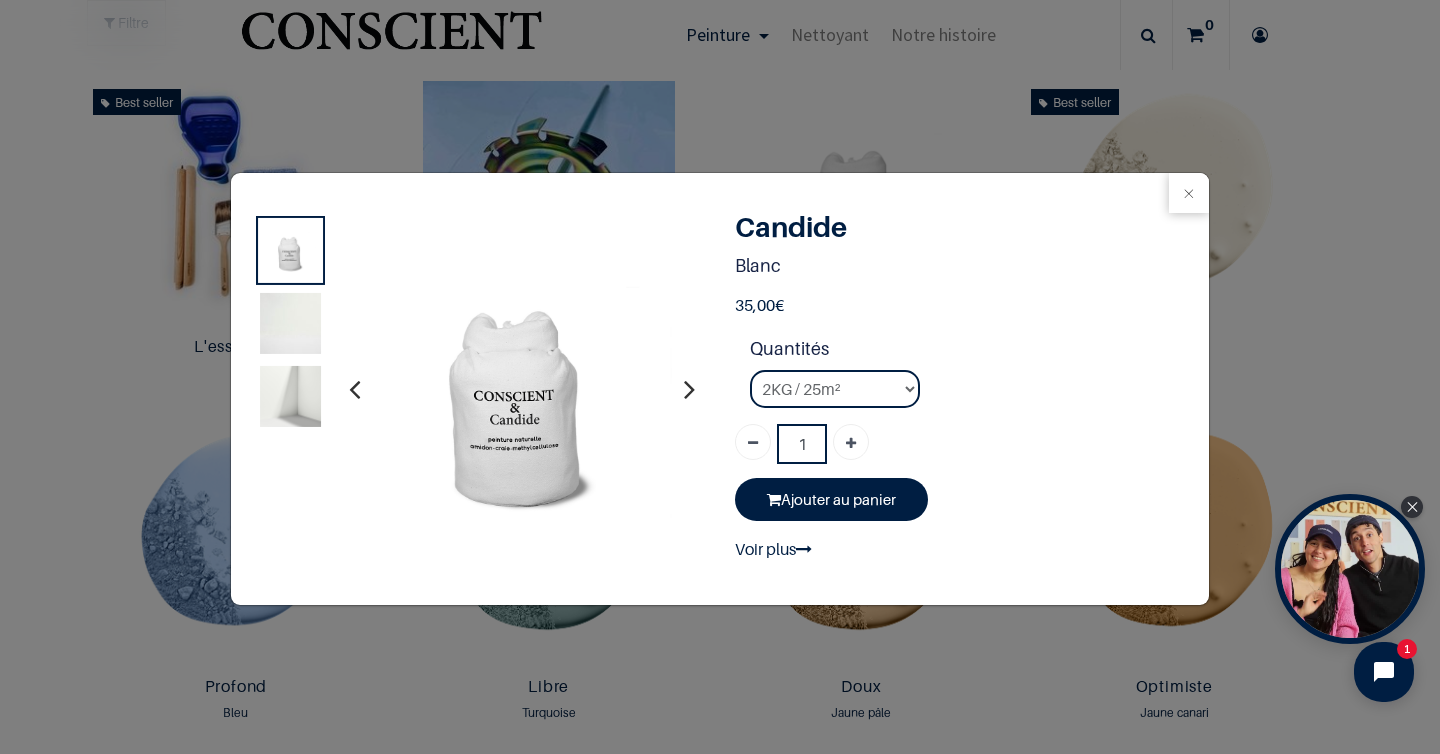 click at bounding box center (290, 323) 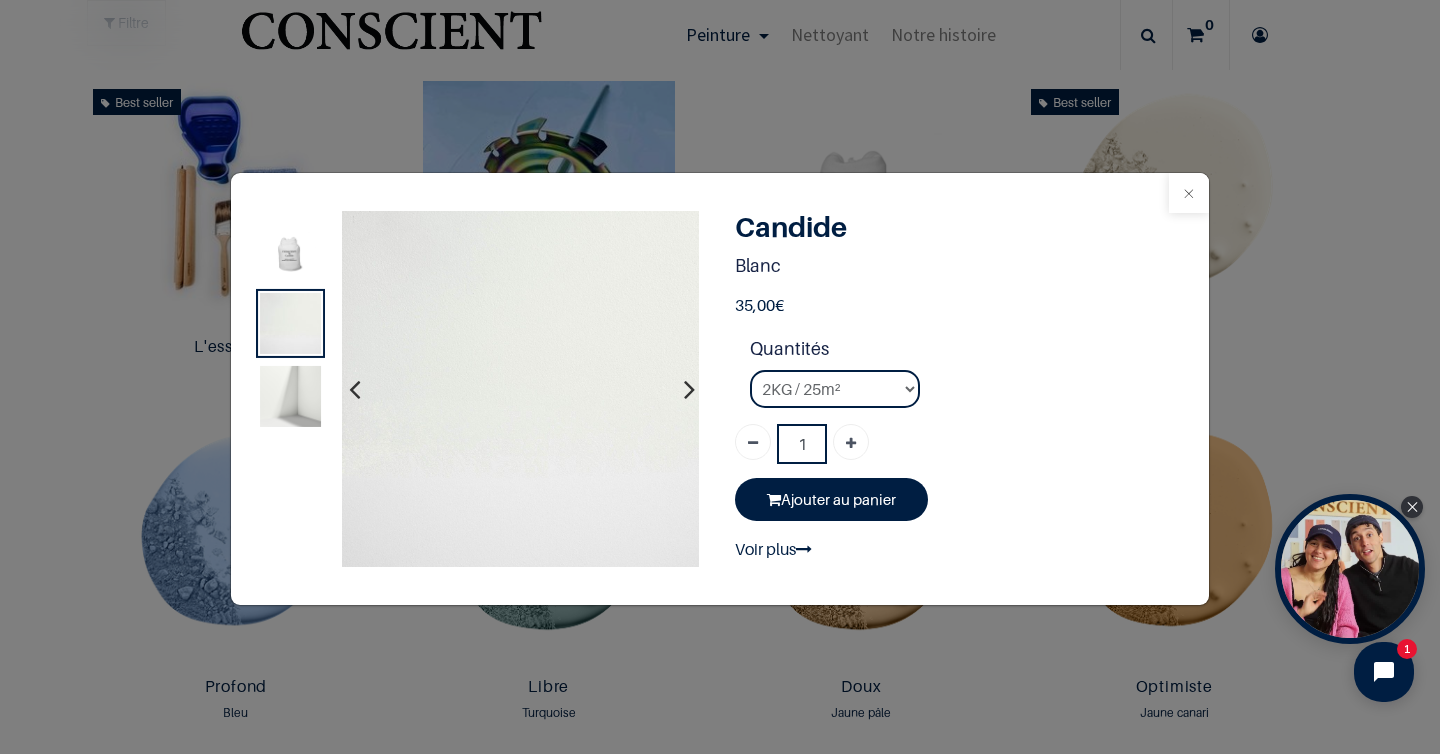 click at bounding box center [1189, 193] 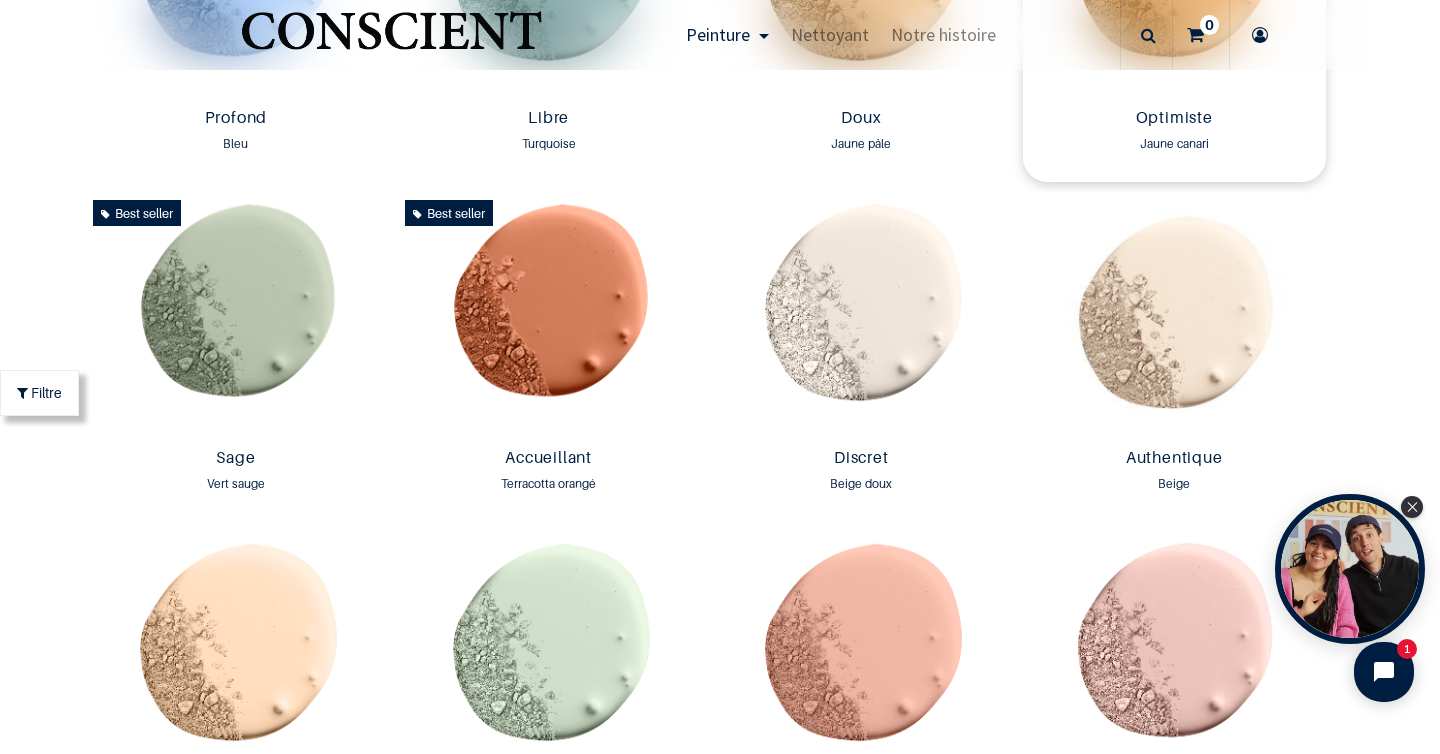 scroll, scrollTop: 1620, scrollLeft: 0, axis: vertical 